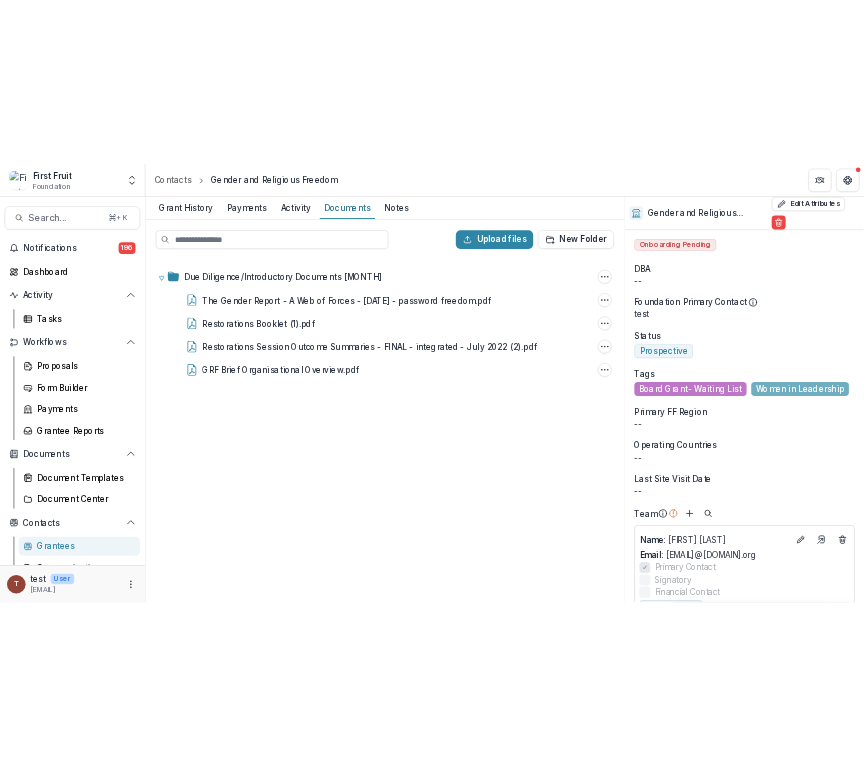 scroll, scrollTop: 0, scrollLeft: 0, axis: both 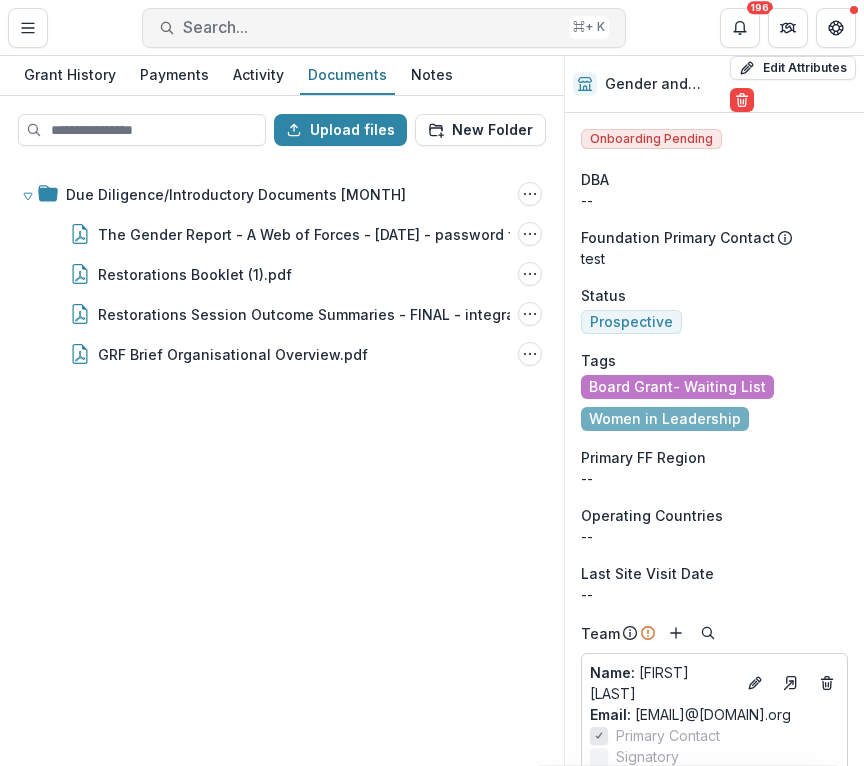 click on "Search..." at bounding box center [372, 27] 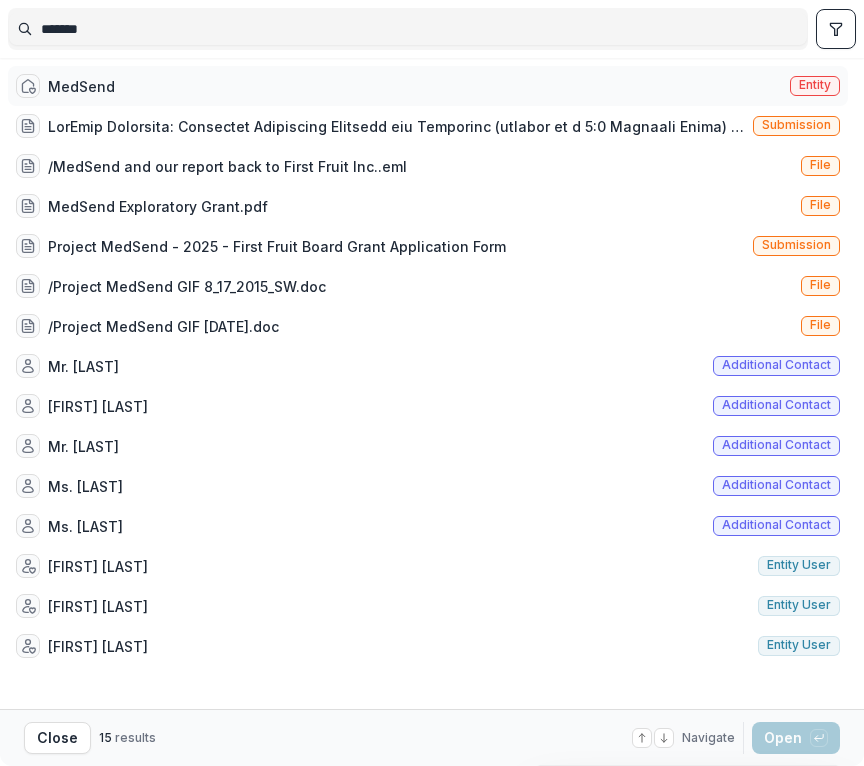 type on "*******" 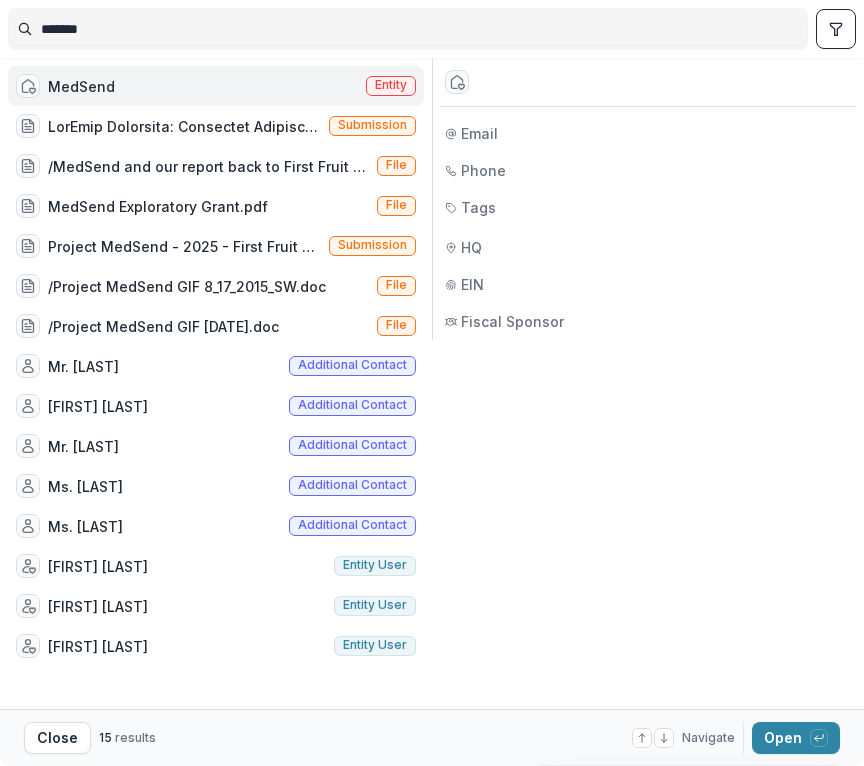 click on "MedSend Entity" at bounding box center [216, 86] 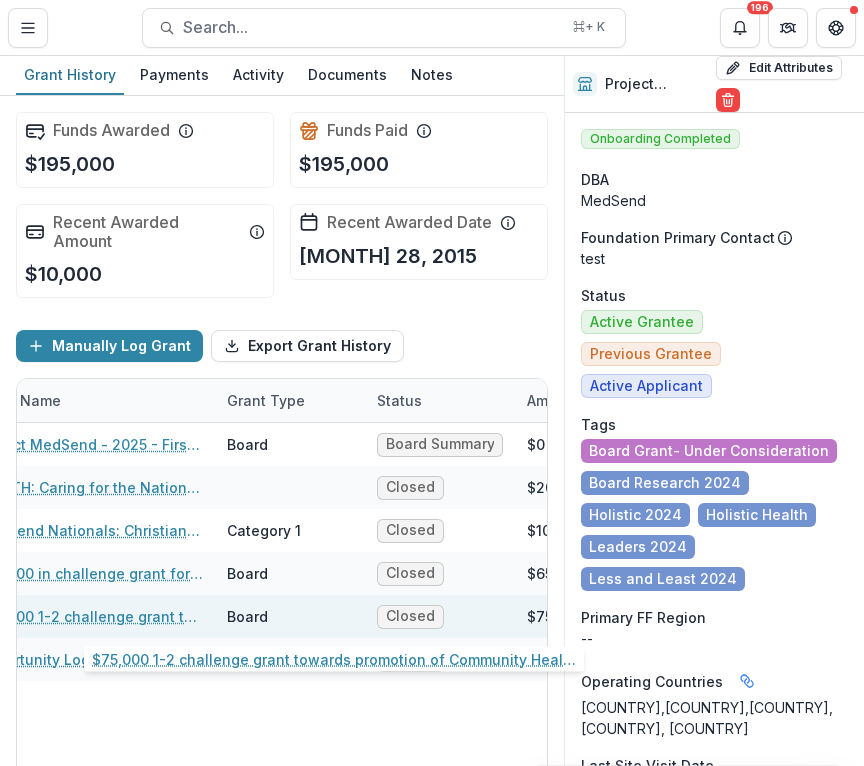 scroll, scrollTop: 0, scrollLeft: 199, axis: horizontal 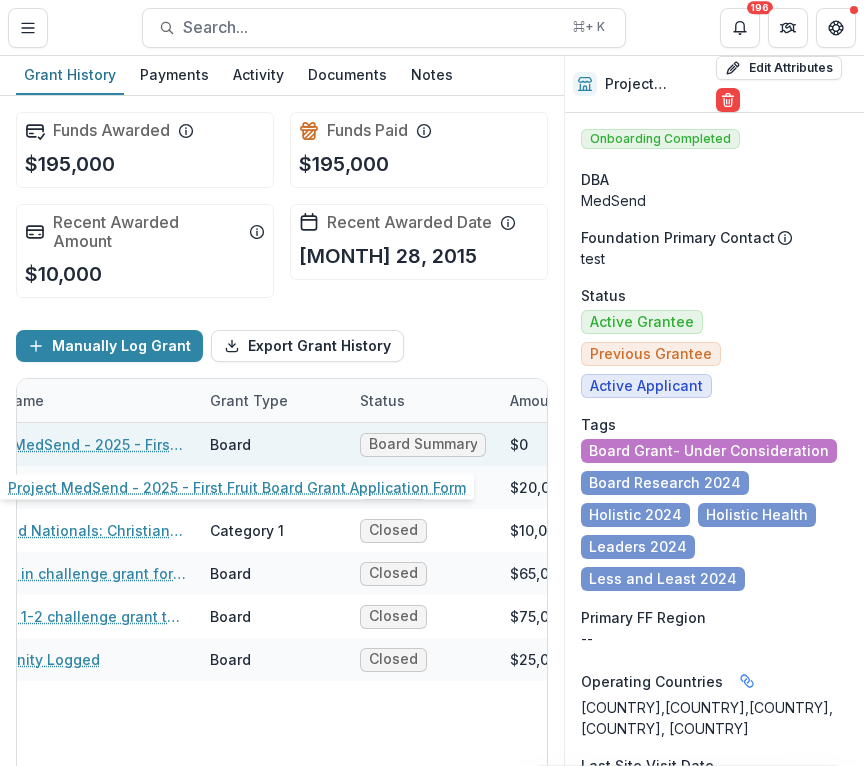 click on "Project MedSend - 2025 - First Fruit Board Grant Application Form" at bounding box center [73, 444] 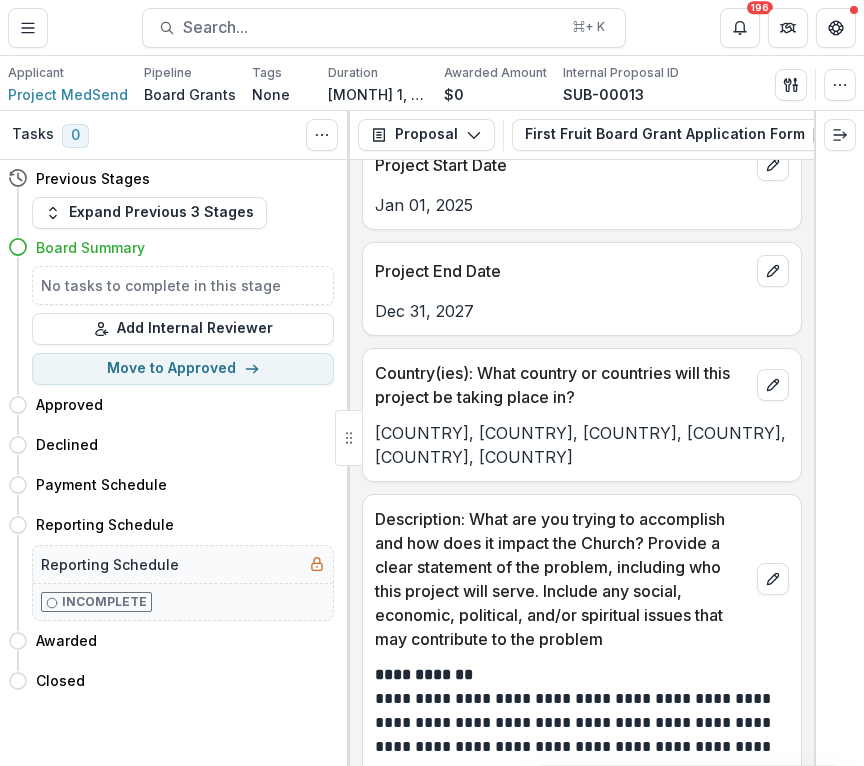 scroll, scrollTop: 2074, scrollLeft: 0, axis: vertical 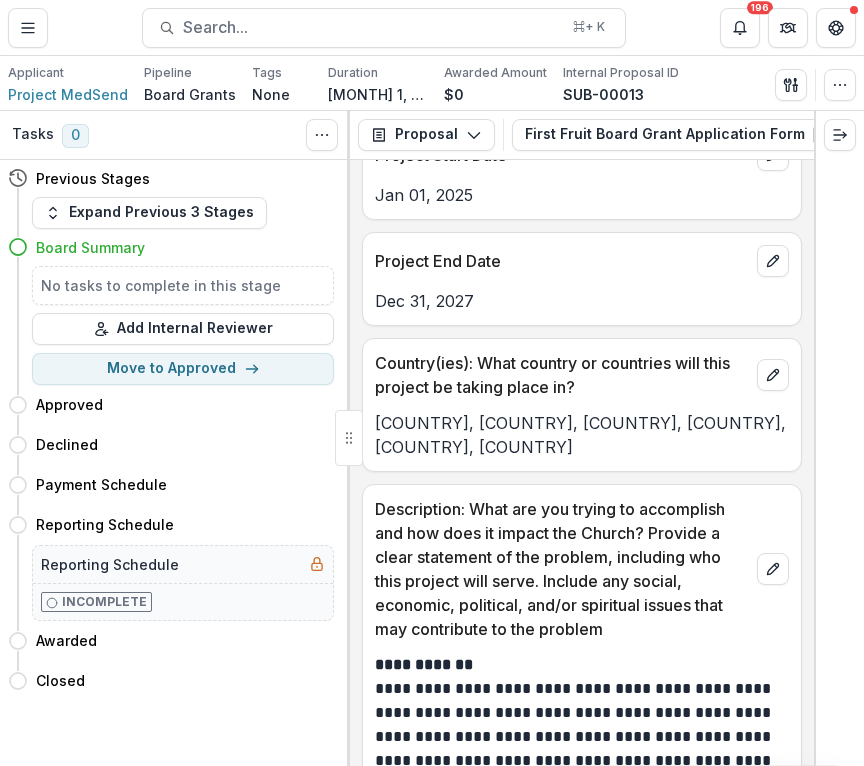 drag, startPoint x: 589, startPoint y: 430, endPoint x: 378, endPoint y: 405, distance: 212.47588 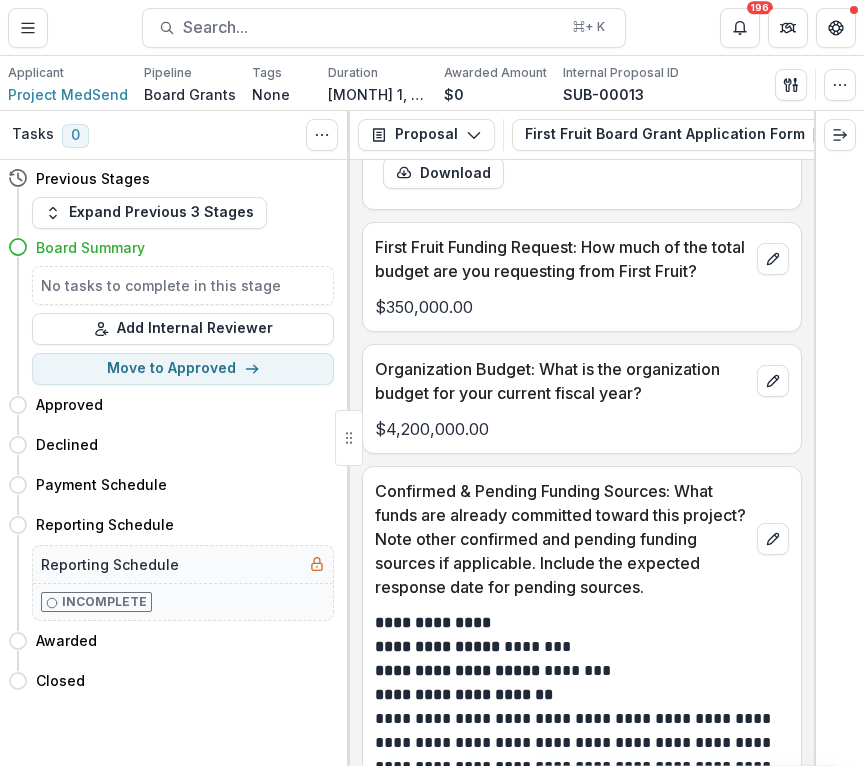 scroll, scrollTop: 7824, scrollLeft: 0, axis: vertical 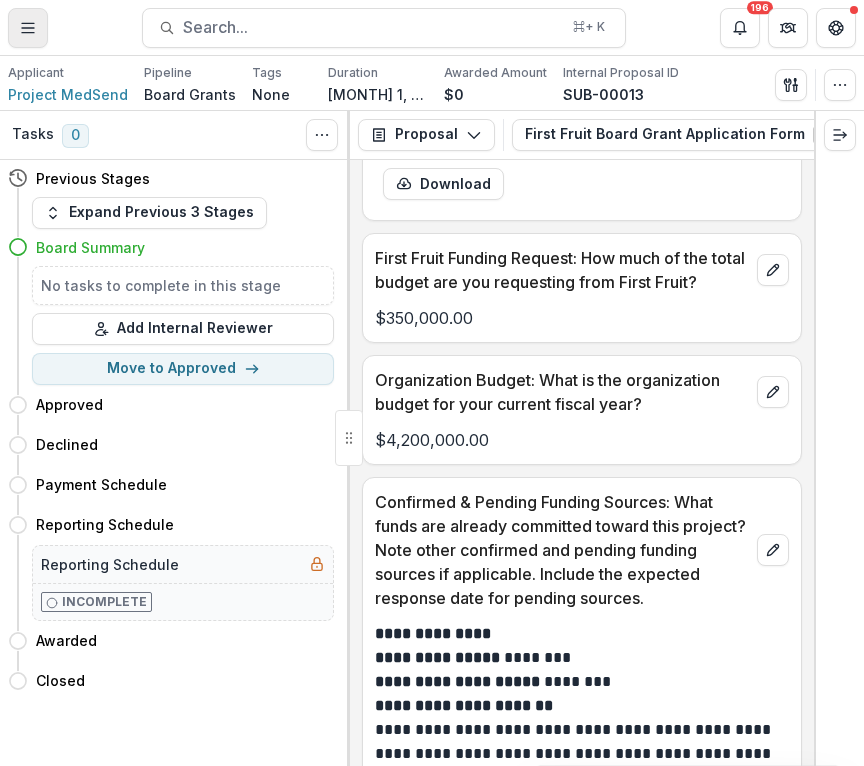 click at bounding box center (28, 28) 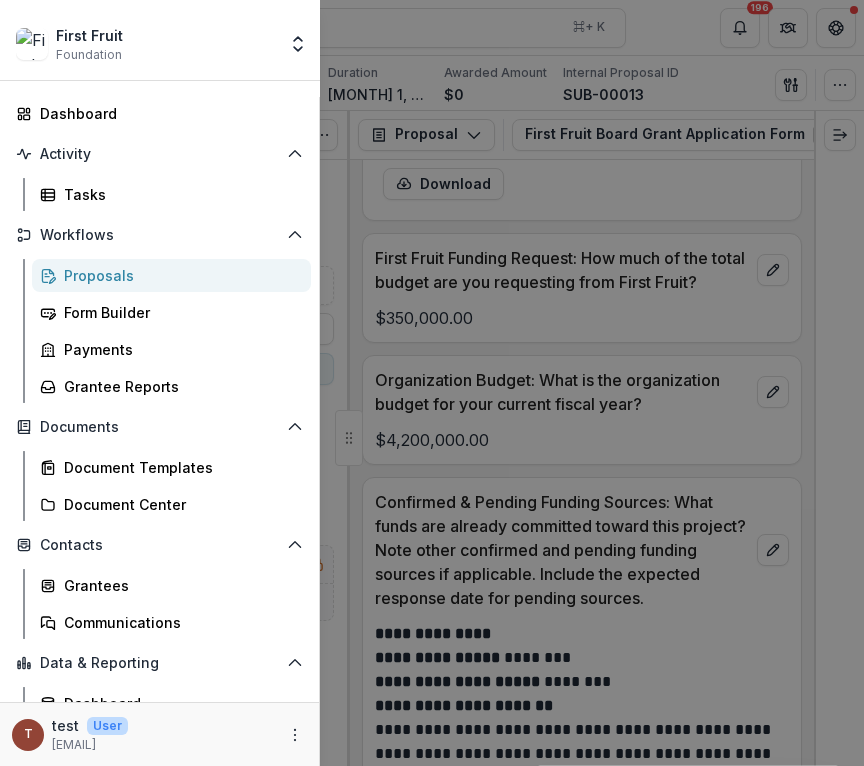 click on "Proposals" at bounding box center (179, 275) 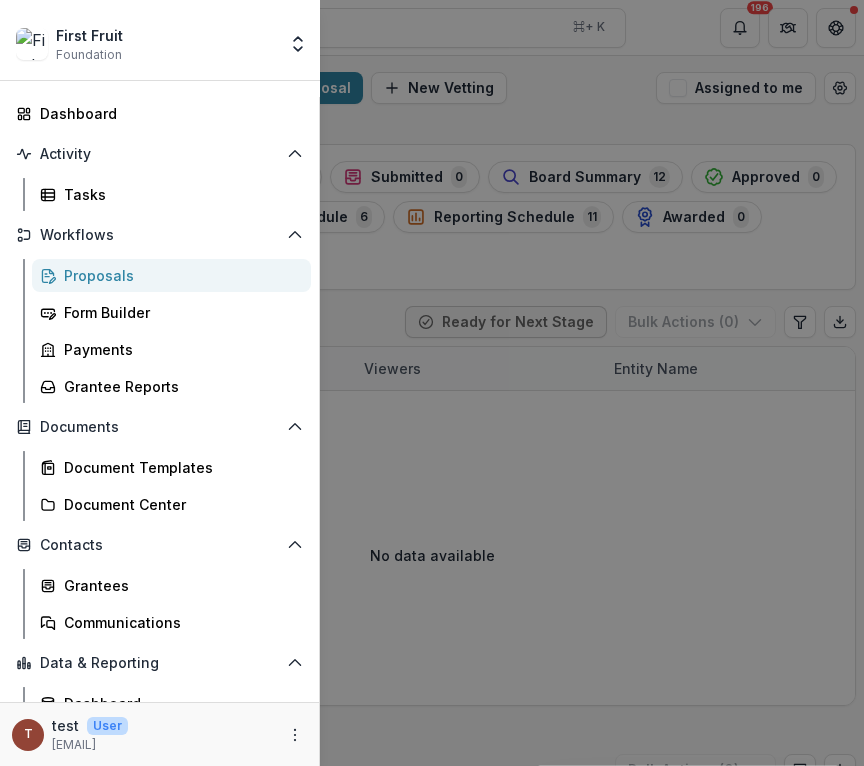 click on "First Fruit Foundation Foundations First Fruit Nonprofits PStest123 First Fruit Test Organization Team Settings Admin Settings Dashboard Activity Tasks Workflows Proposals Form Builder Payments Grantee Reports Documents Document Templates Document Center Contacts Grantees Communications Data & Reporting Dashboard Data Report t test User [EMAIL]" at bounding box center (432, 383) 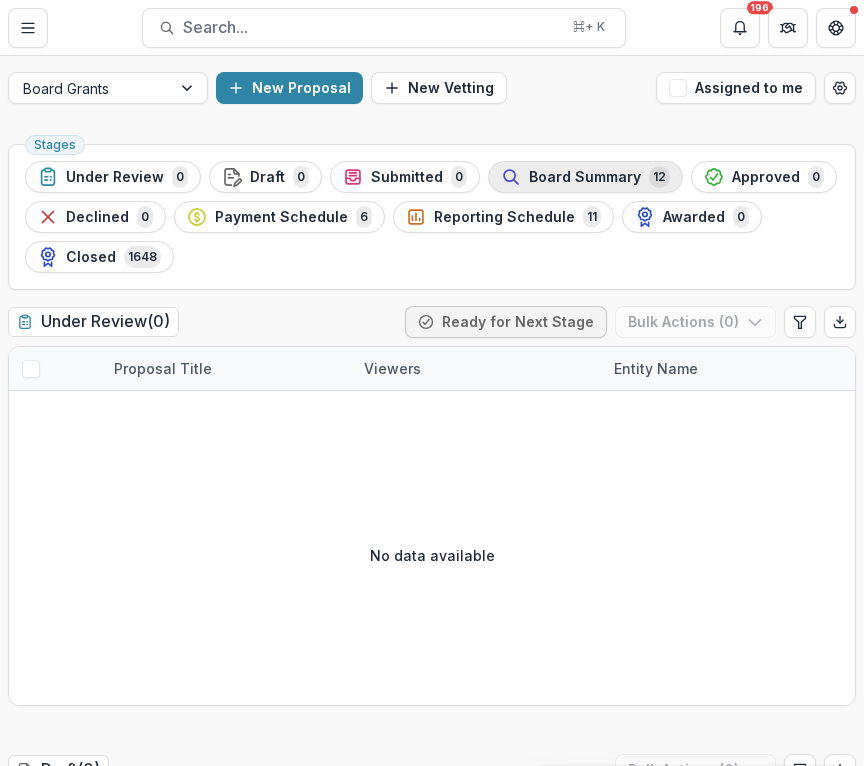 click on "Board Summary" at bounding box center [585, 177] 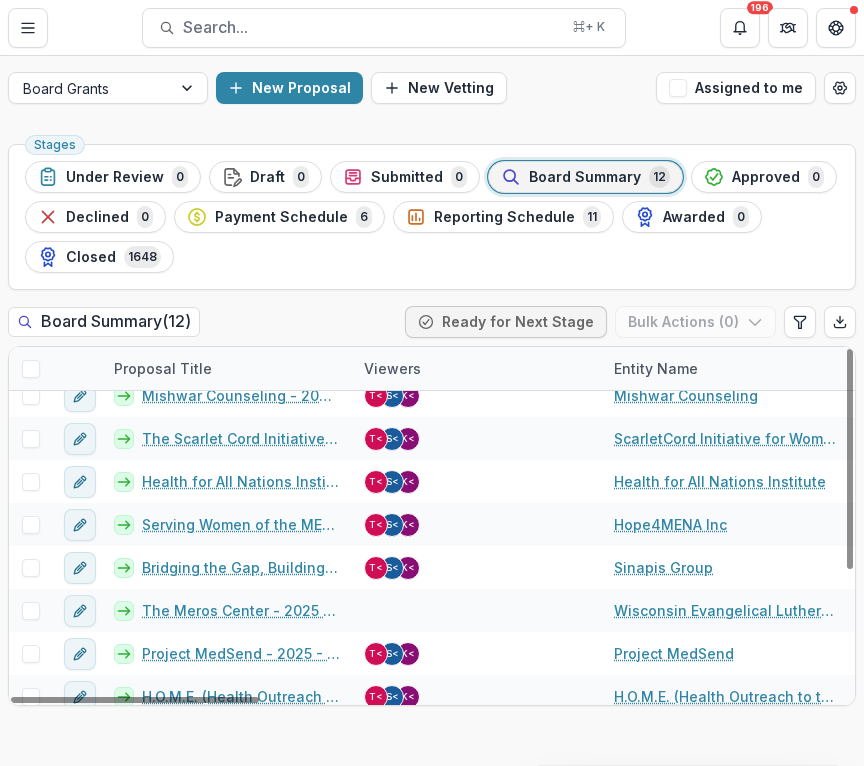 scroll, scrollTop: 191, scrollLeft: 0, axis: vertical 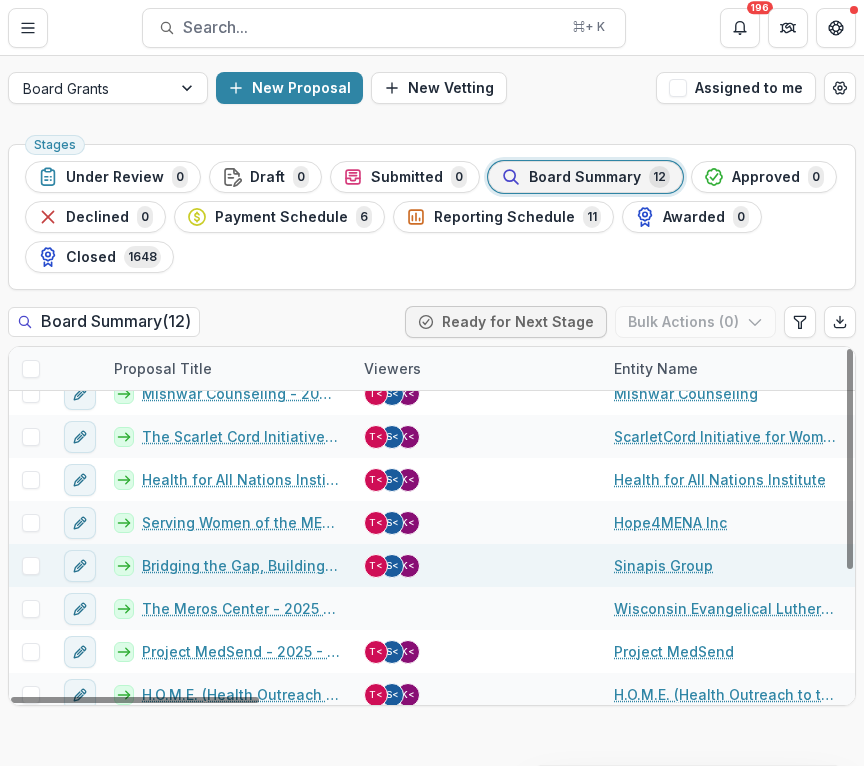 click on "Bridging the Gap, Building the Future: Entrepreneurship, Discipleship, and Women’s Empowerment in East Africa" at bounding box center [241, 565] 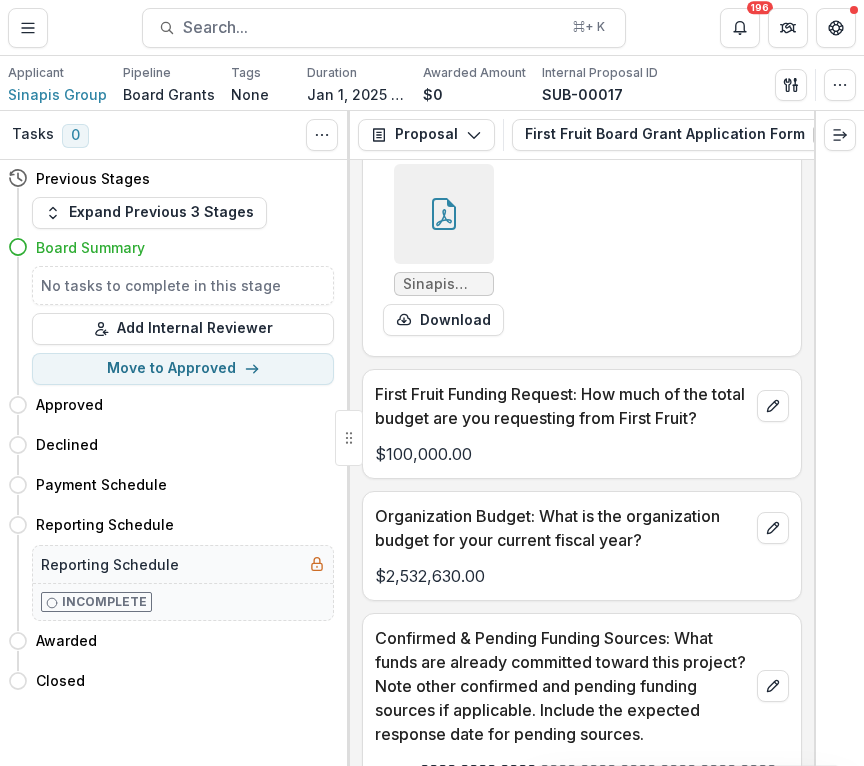 scroll, scrollTop: 13046, scrollLeft: 0, axis: vertical 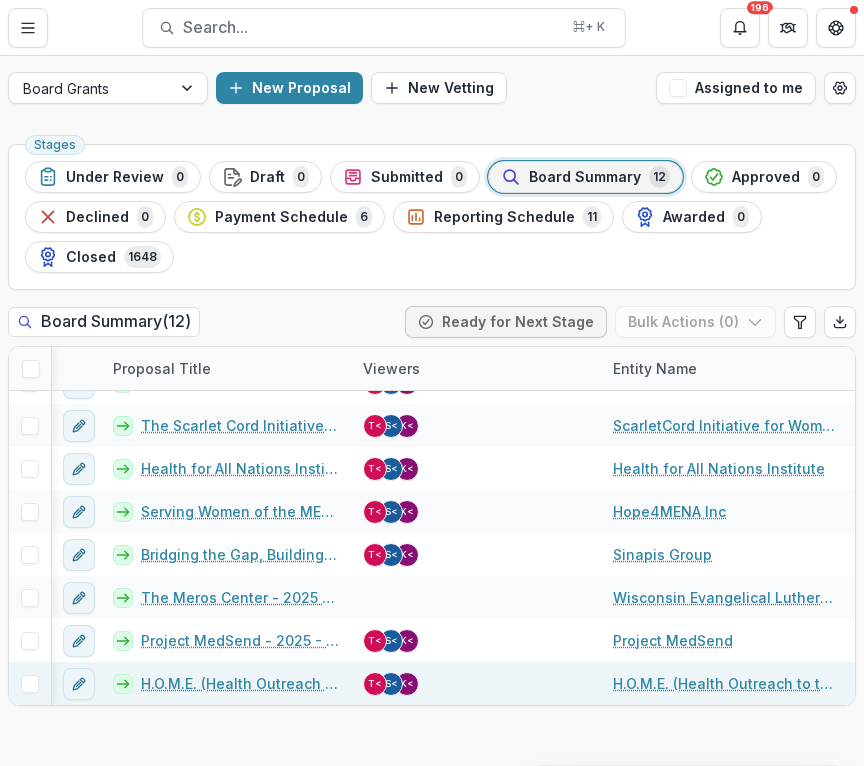 click on "H.O.M.E. (Health Outreach to the Middle East) - 2025 - First Fruit Board Grant Application Form" at bounding box center (240, 683) 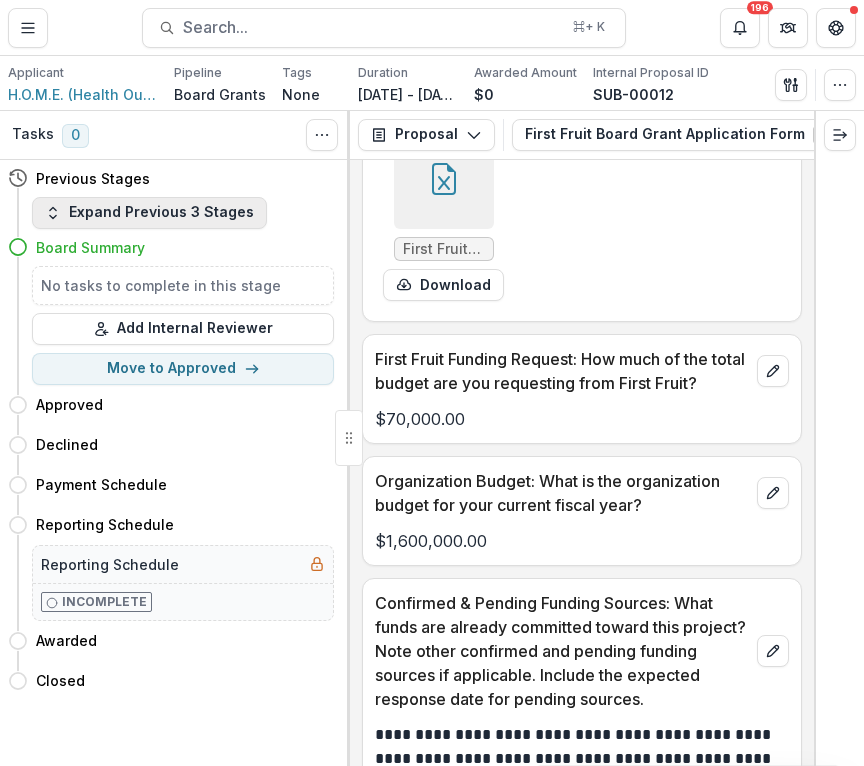 scroll, scrollTop: 9251, scrollLeft: 0, axis: vertical 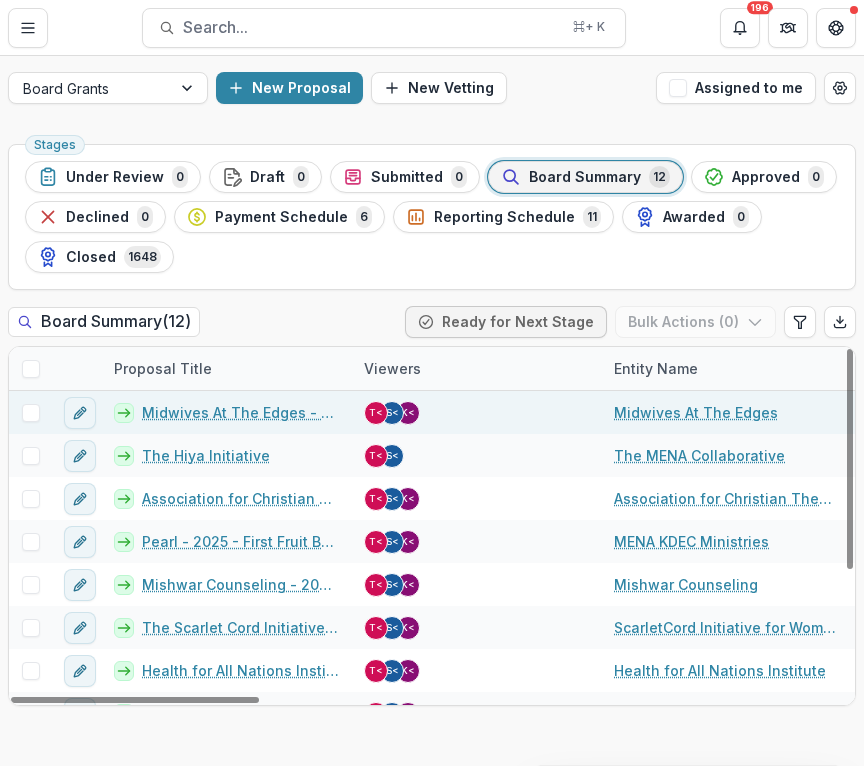 click on "Midwives At The Edges - 2025 - First Fruit Board Grant Application Form" at bounding box center (241, 412) 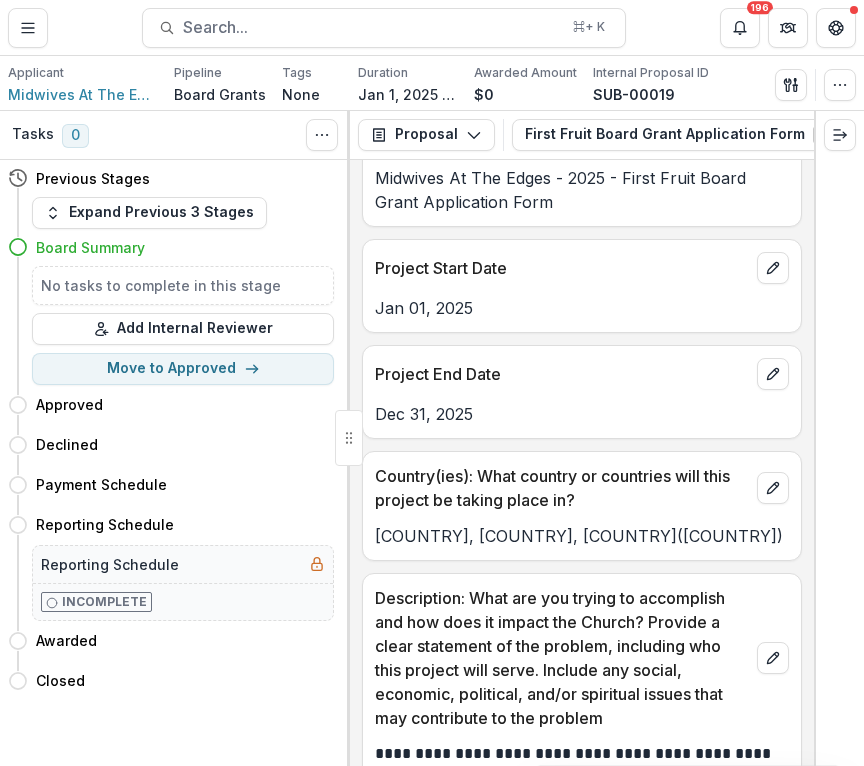 scroll, scrollTop: 2763, scrollLeft: 0, axis: vertical 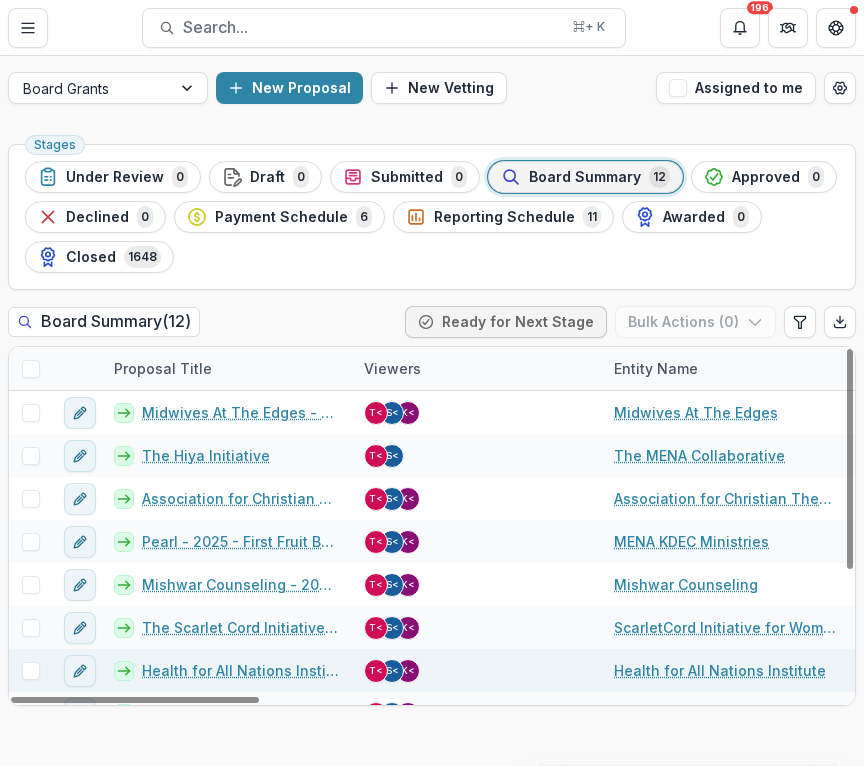 click on "Health for All Nations Institute - 2025 - First Fruit Board Grant Application Form" at bounding box center (241, 670) 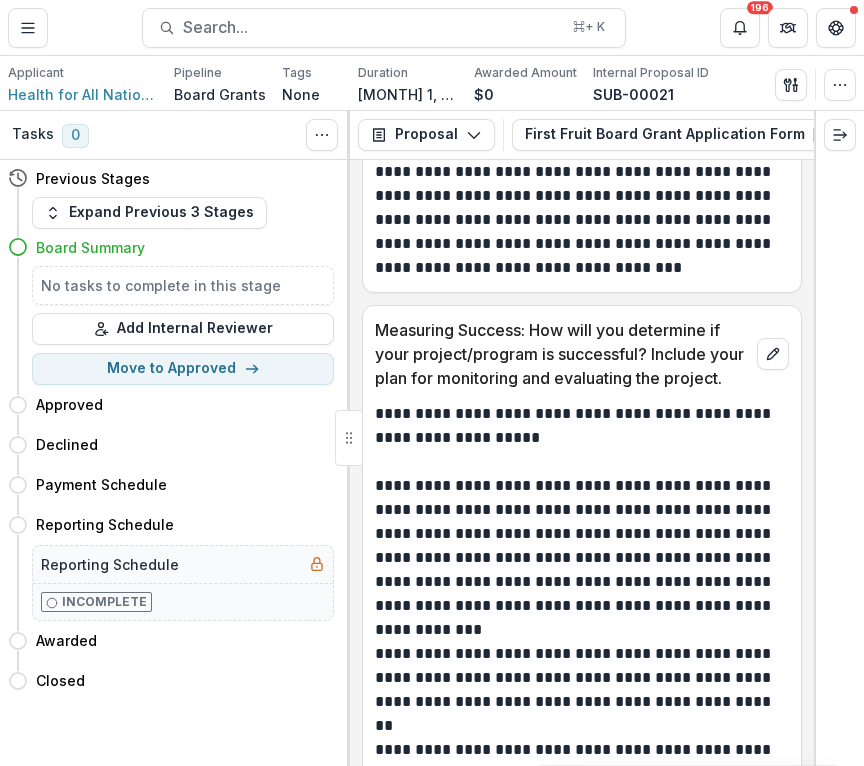 scroll, scrollTop: 5213, scrollLeft: 0, axis: vertical 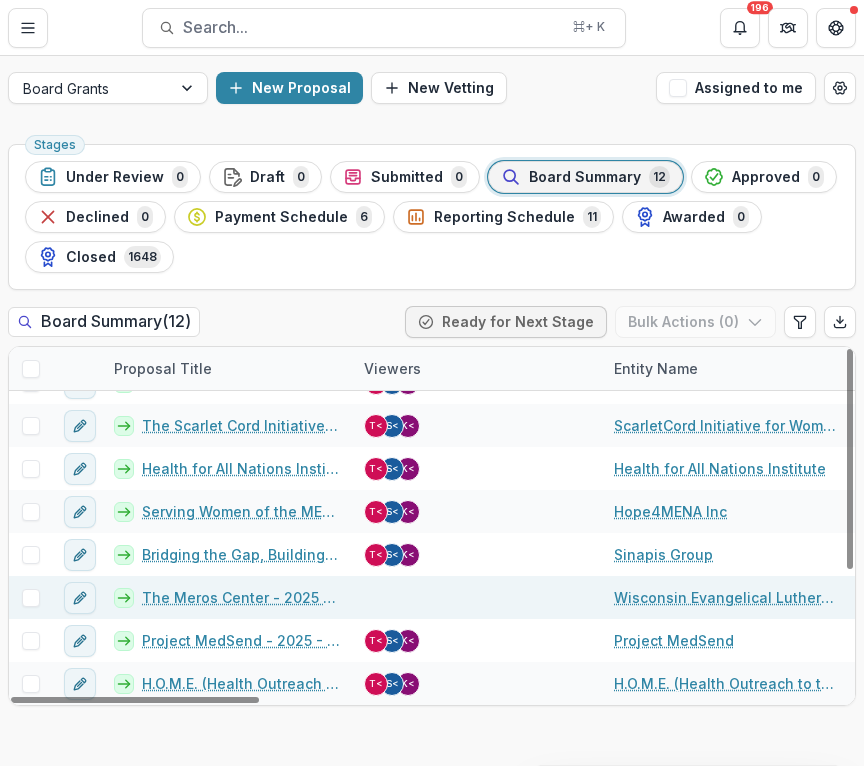 click on "The Meros Center - 2025 - First Fruit Board Grant Application Form" at bounding box center (241, 597) 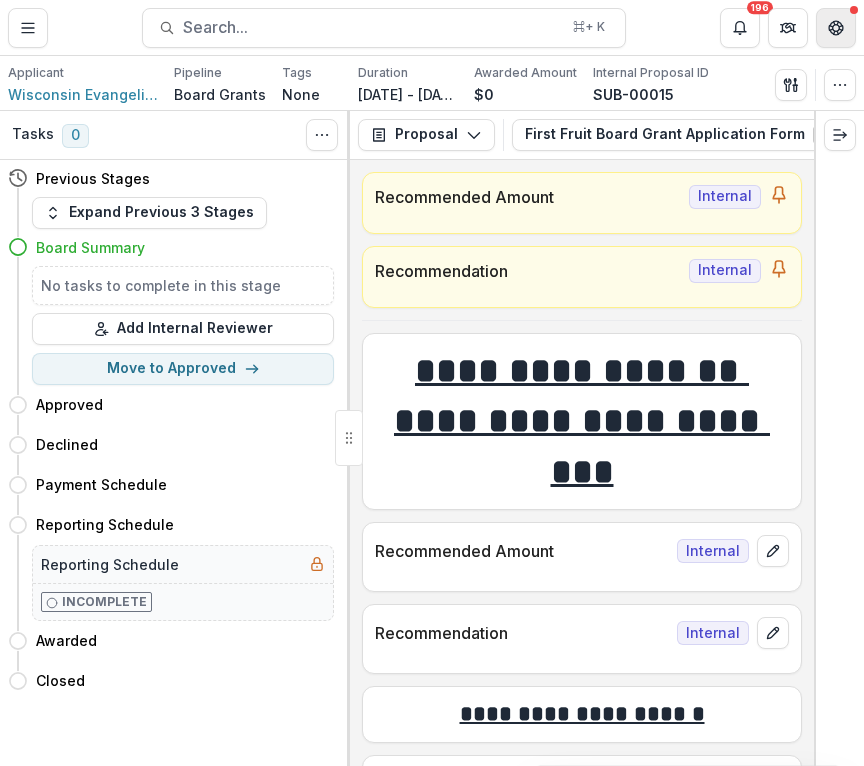 click 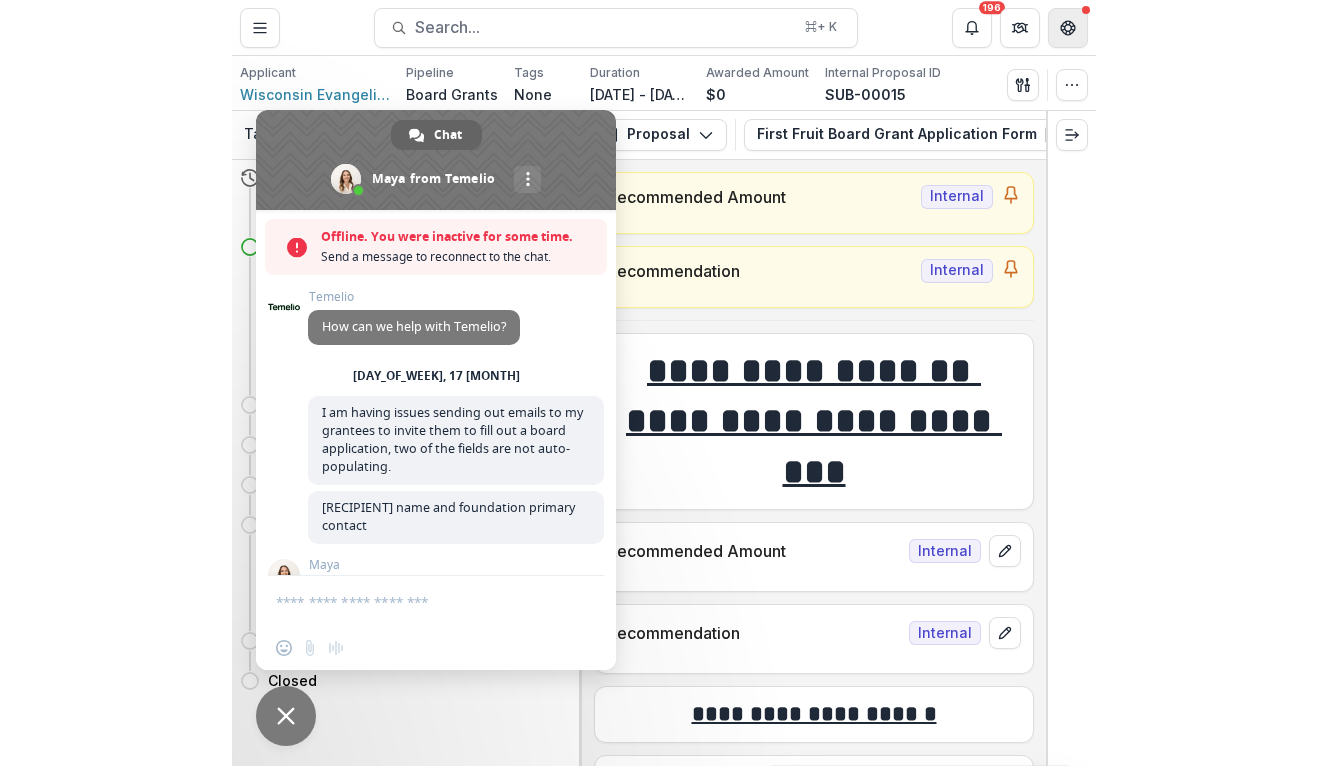 scroll, scrollTop: 1791, scrollLeft: 0, axis: vertical 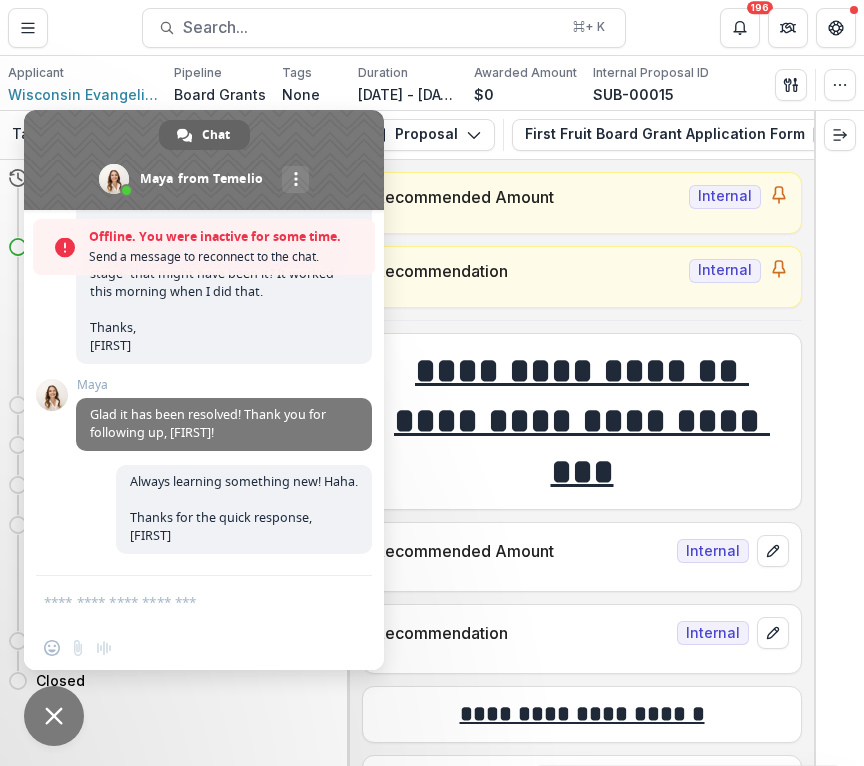 click at bounding box center (54, 716) 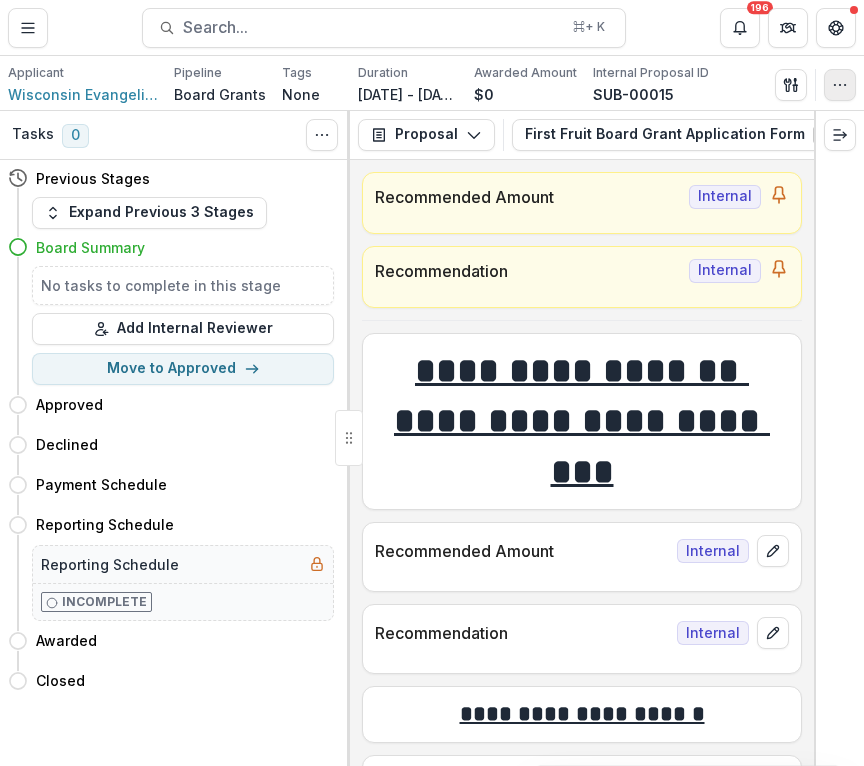 click 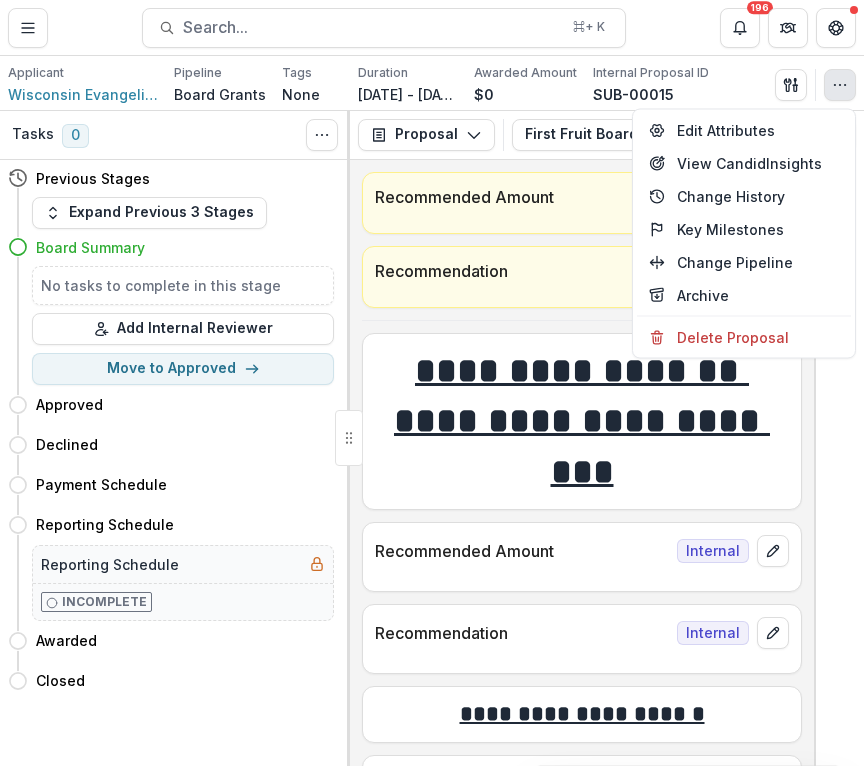 click at bounding box center (839, 438) 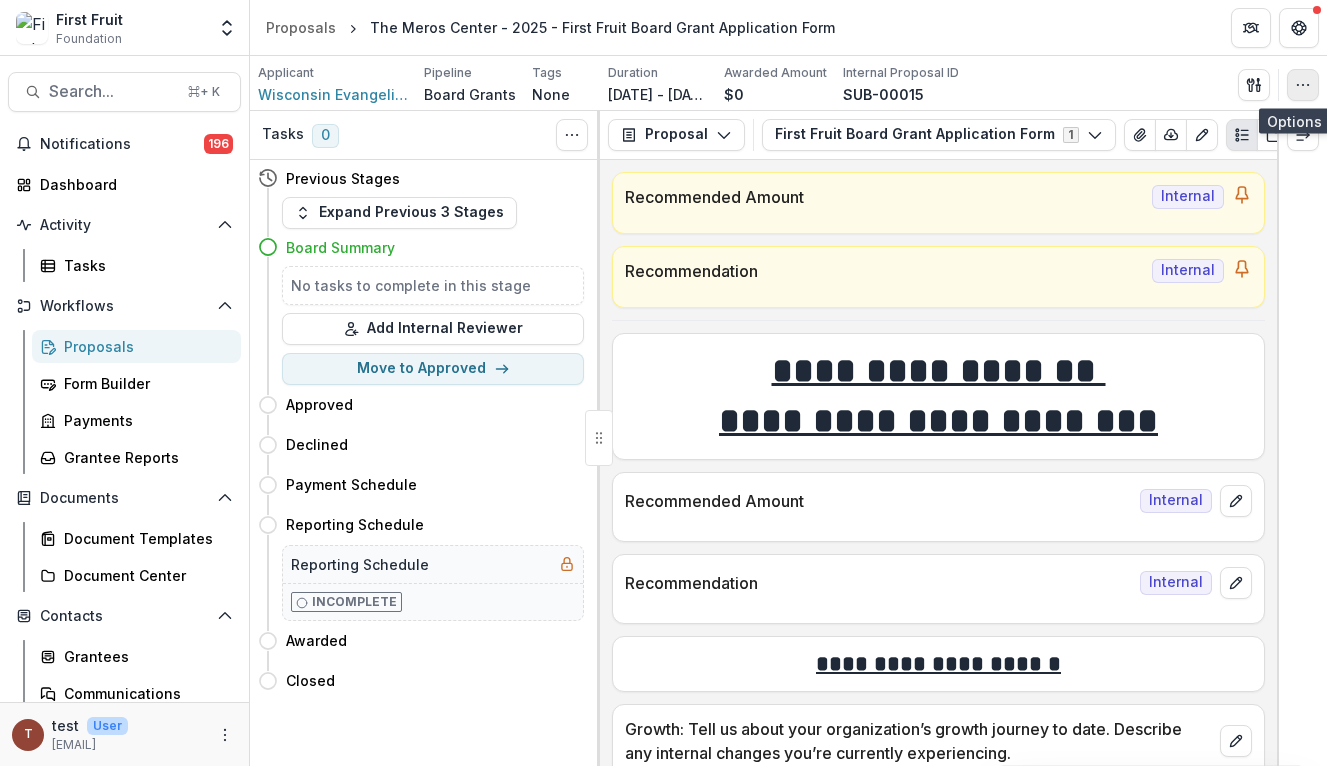 click 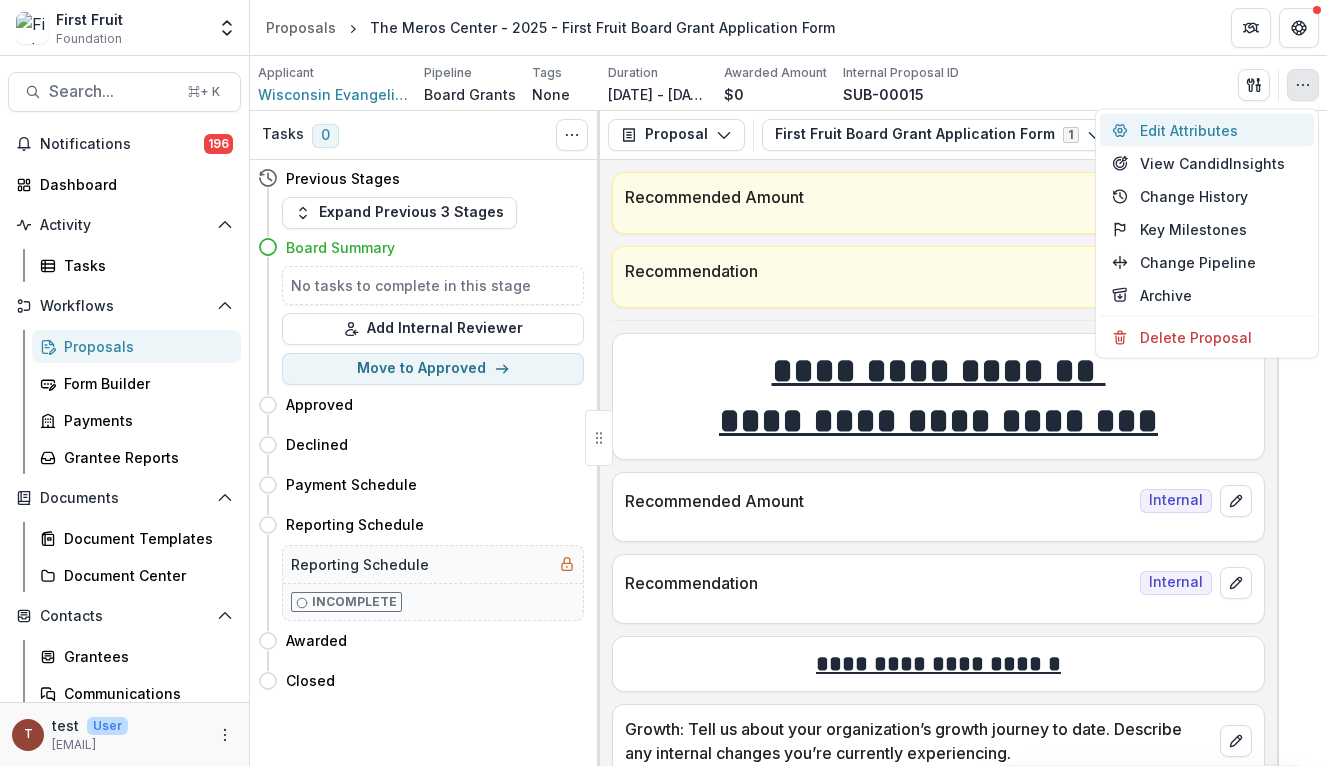 click on "Edit Attributes" at bounding box center [1207, 130] 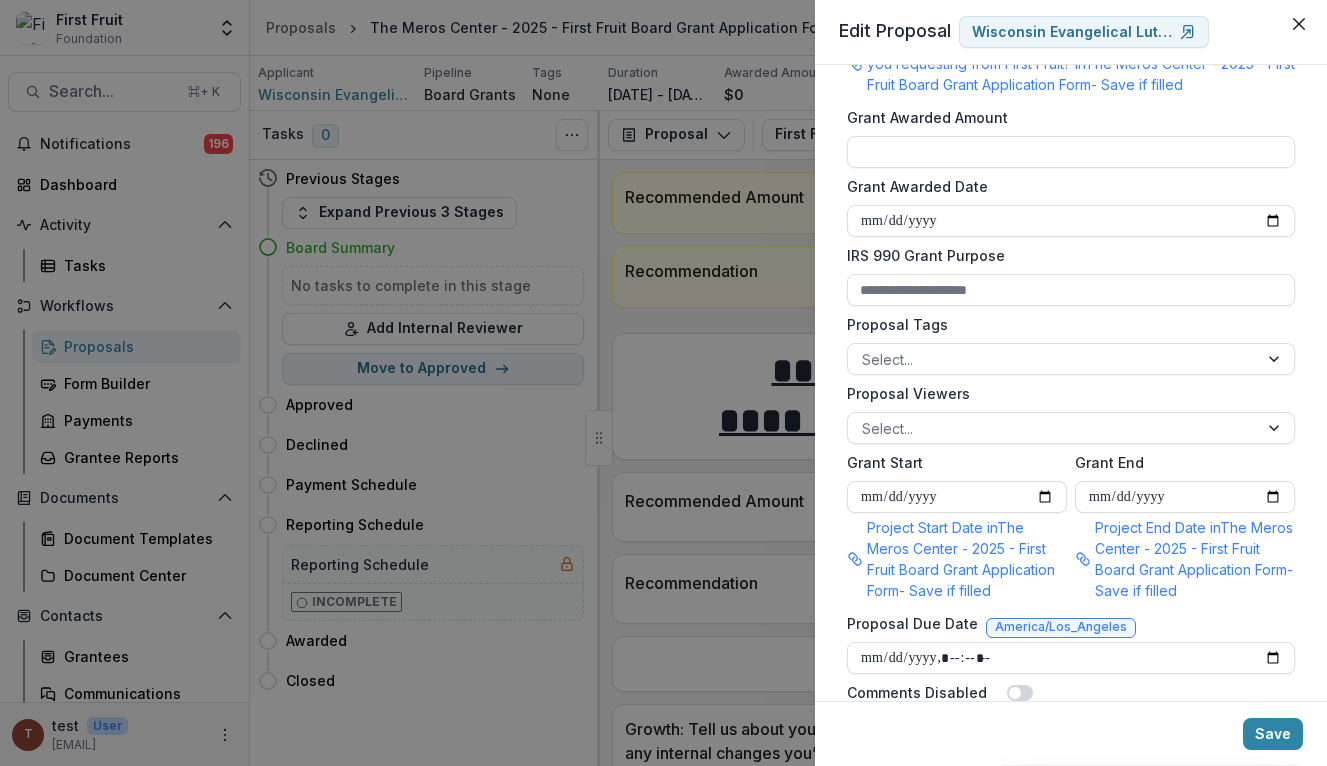 scroll, scrollTop: 674, scrollLeft: 0, axis: vertical 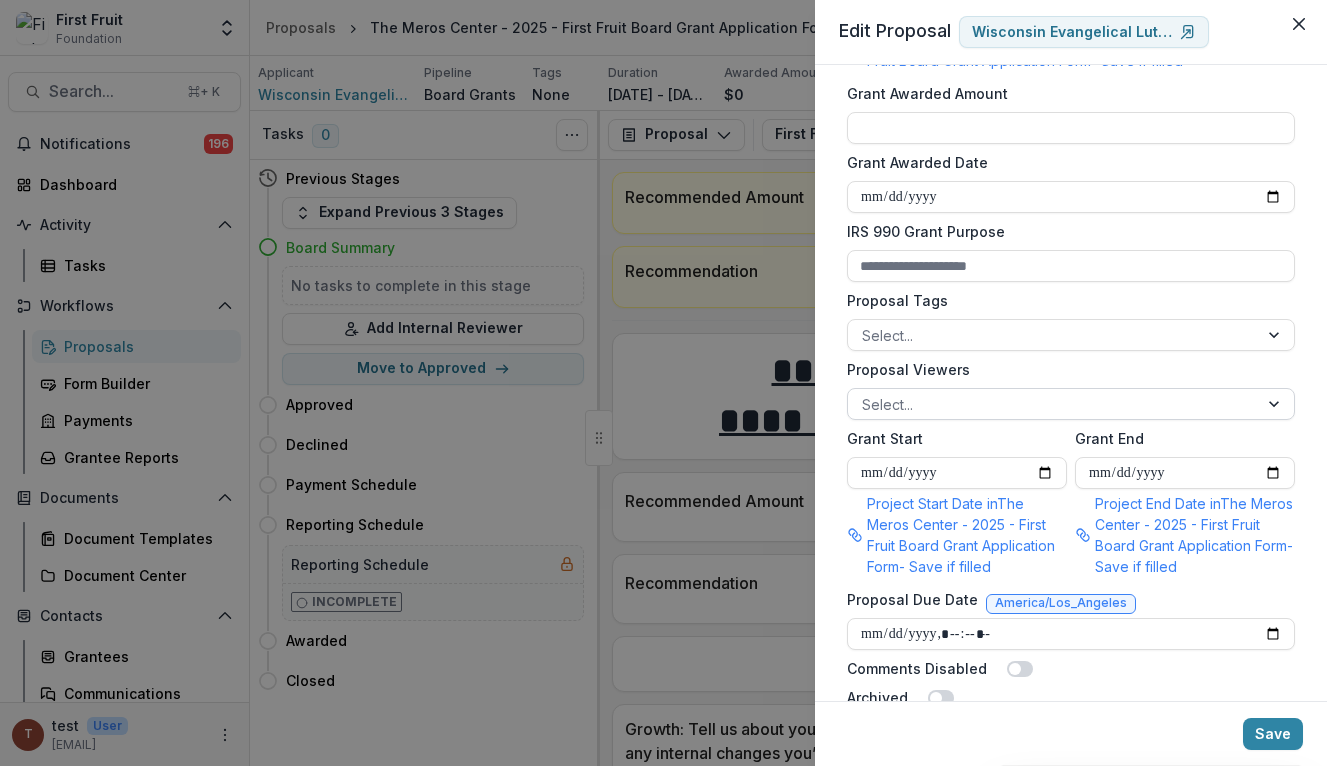 click at bounding box center [1053, 404] 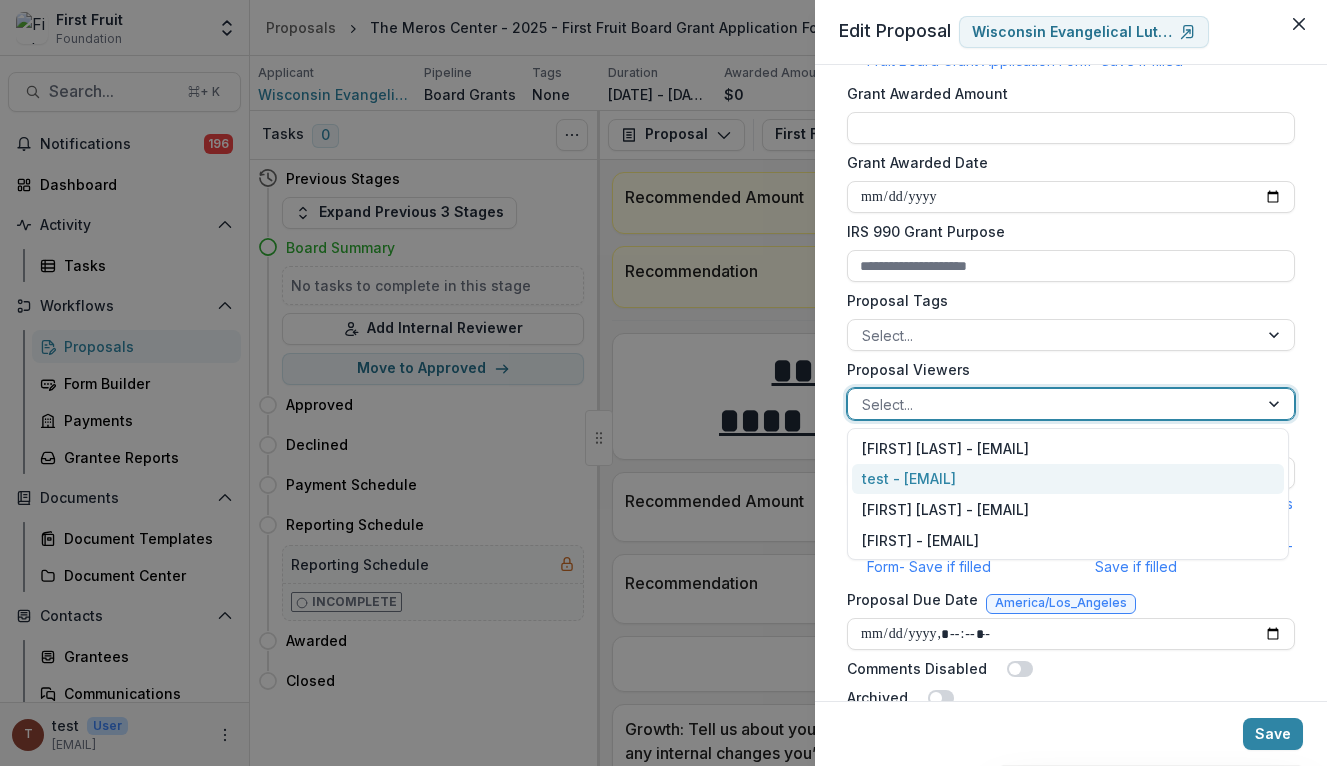 click on "test - [EMAIL]" at bounding box center [1068, 479] 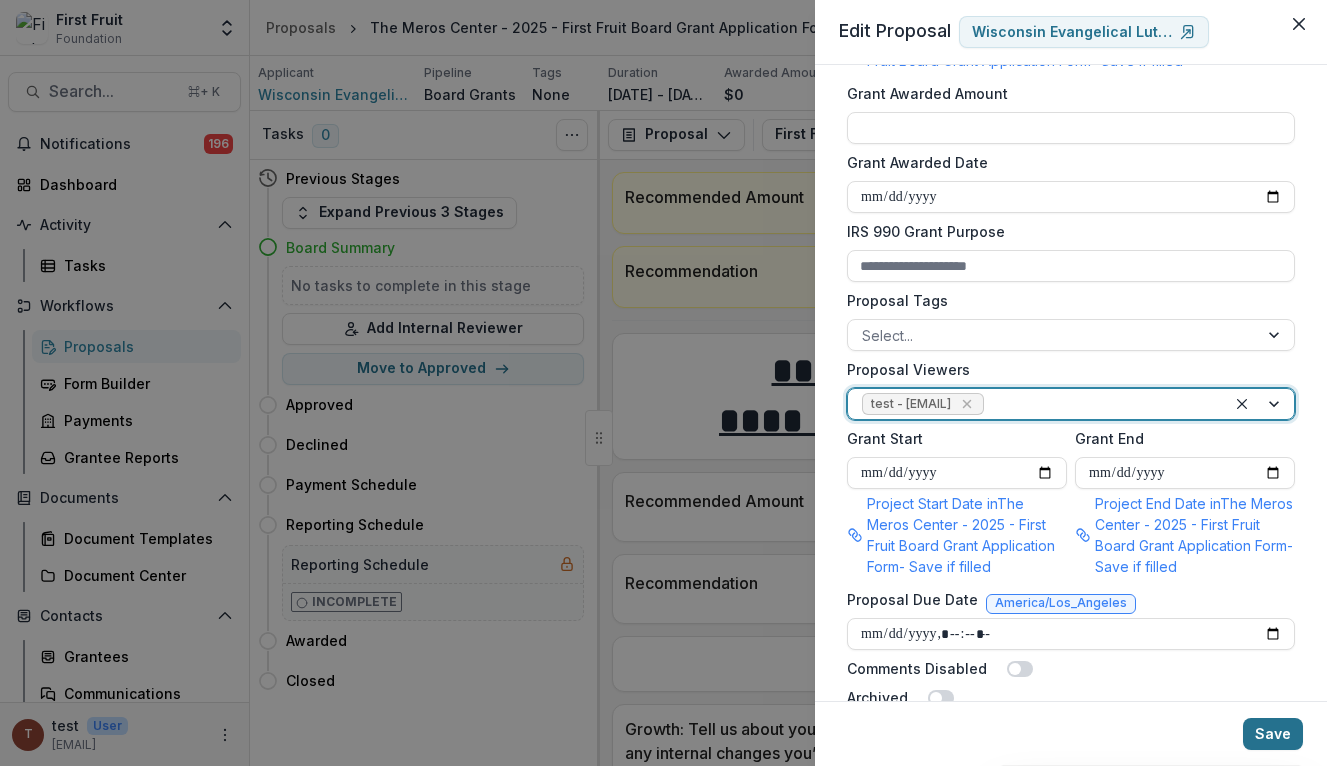 click on "Save" at bounding box center (1273, 734) 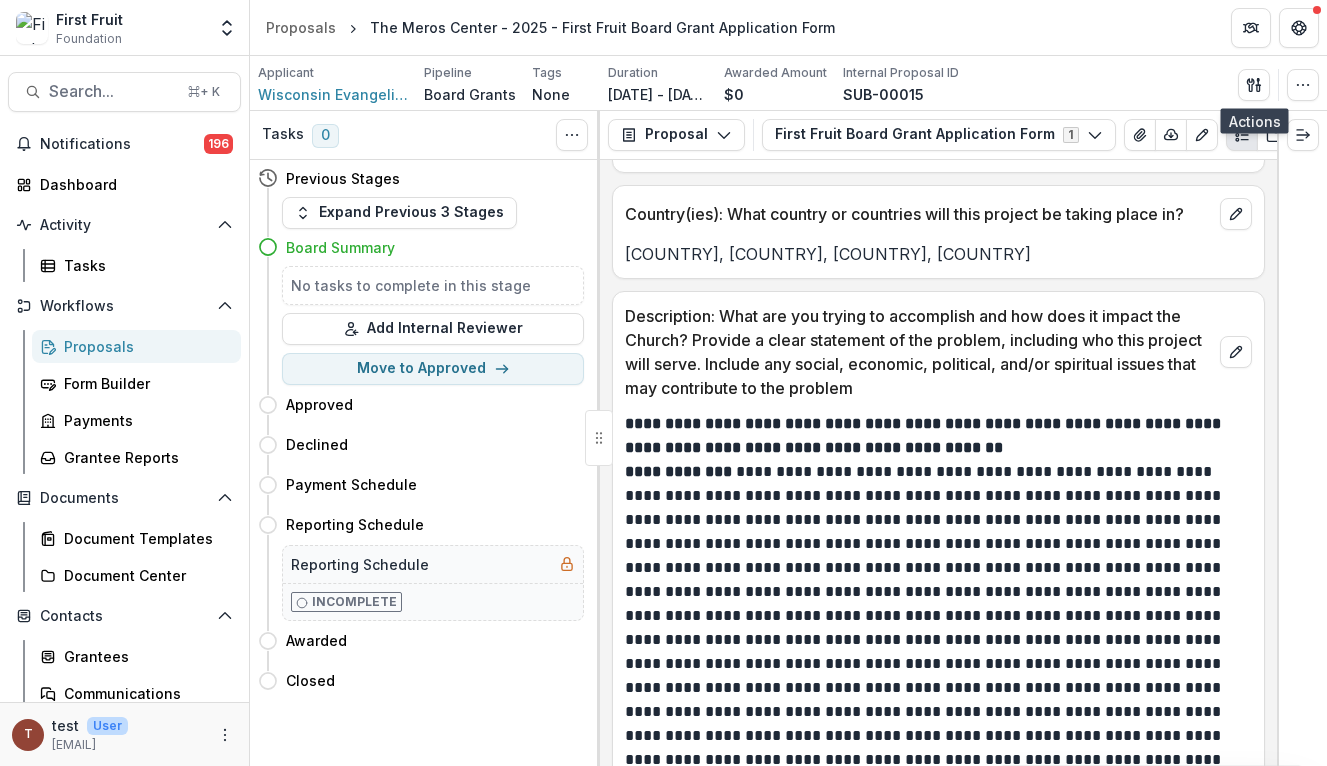 scroll, scrollTop: 1916, scrollLeft: 0, axis: vertical 